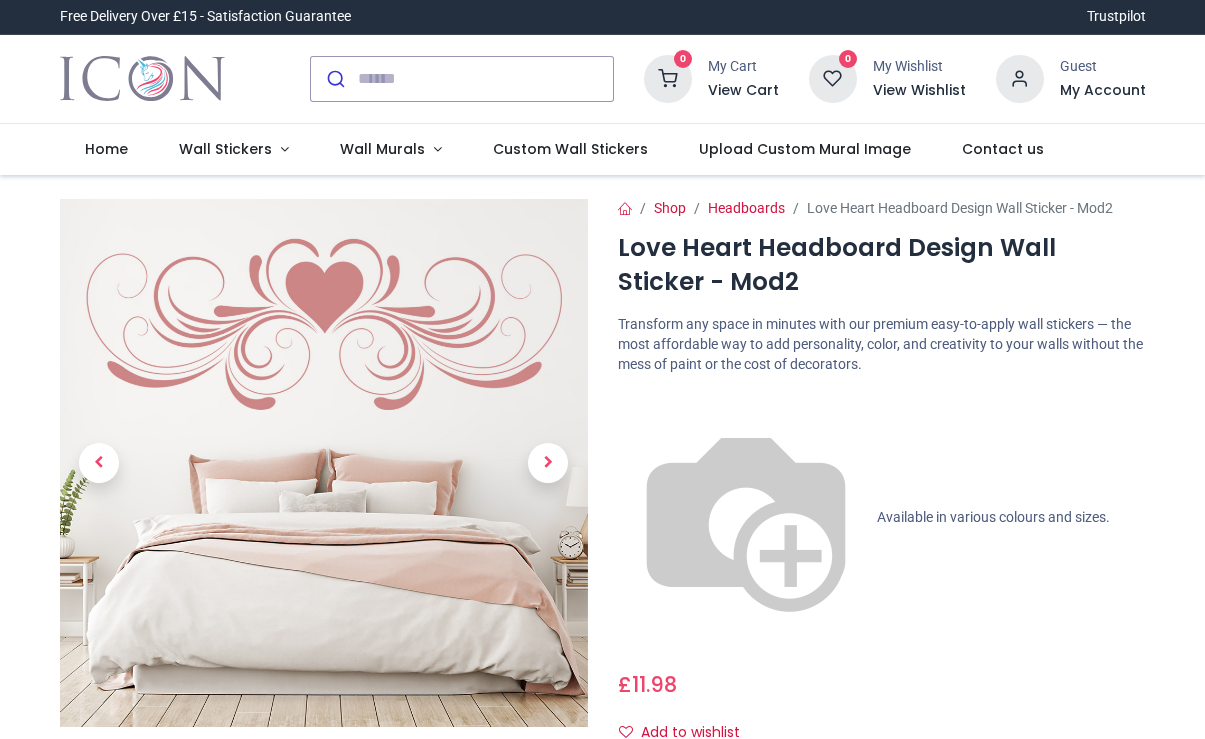 scroll, scrollTop: 0, scrollLeft: 0, axis: both 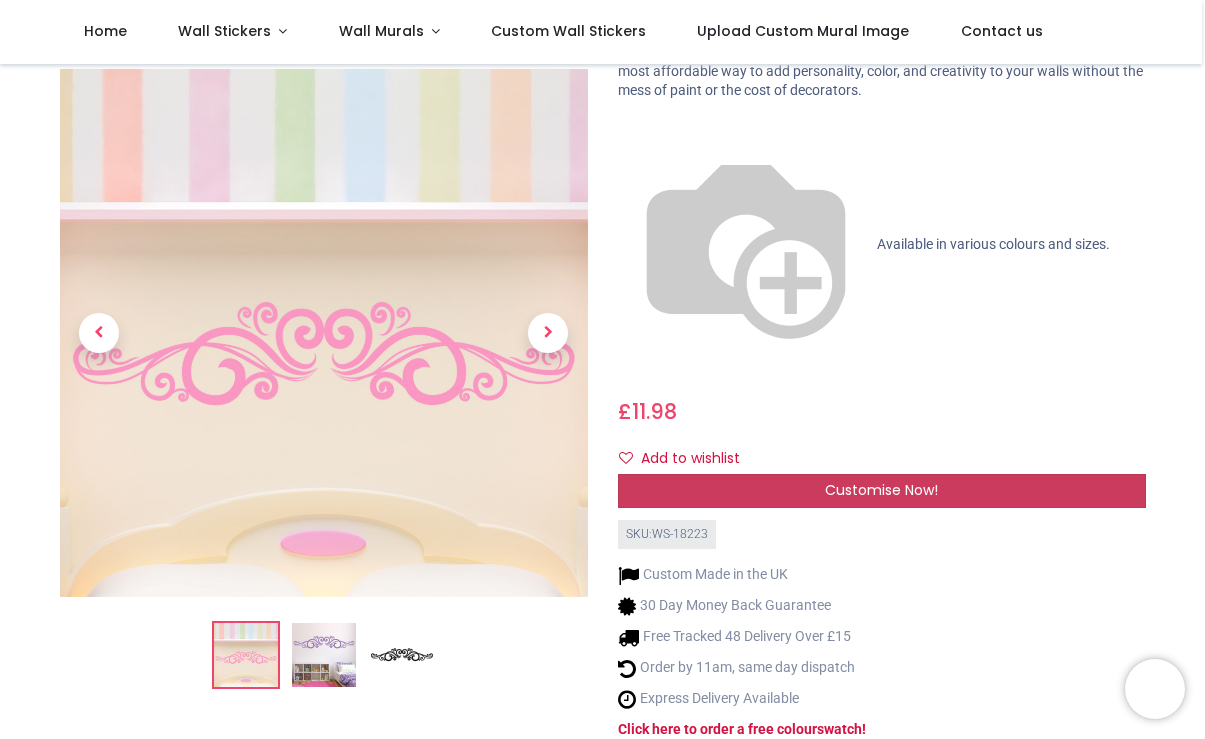 click on "Customise Now!" at bounding box center (881, 490) 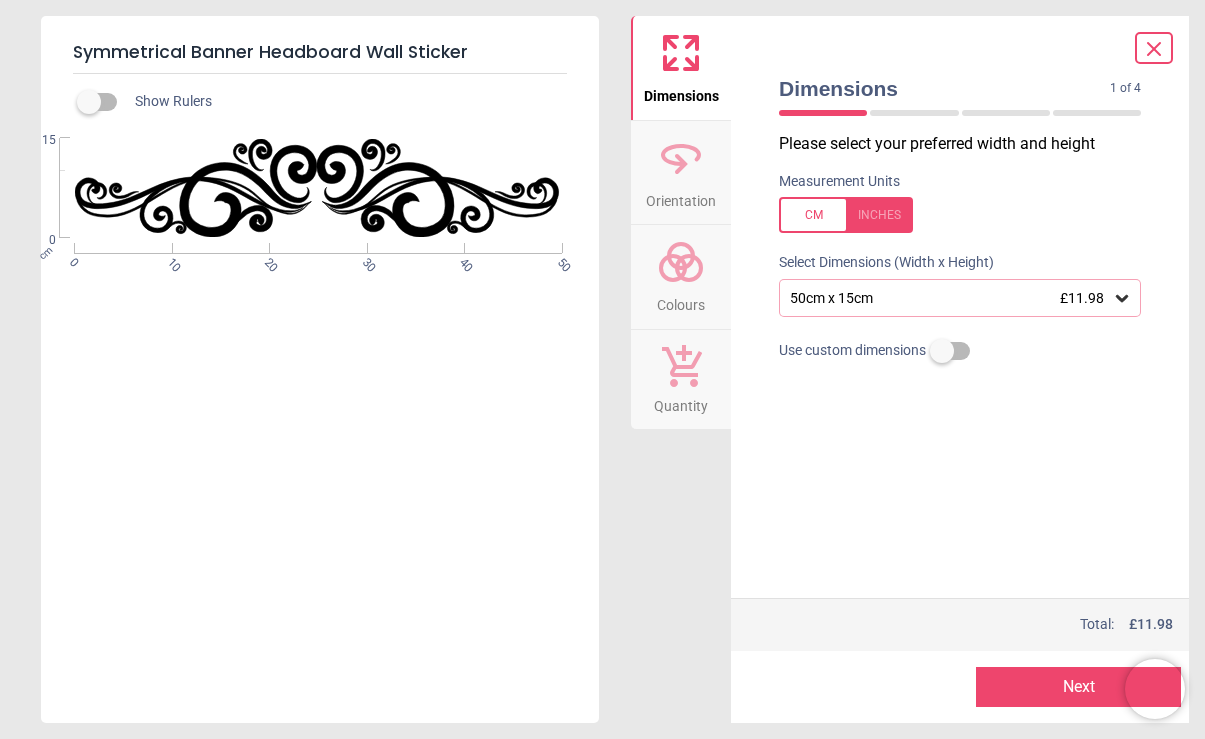 click 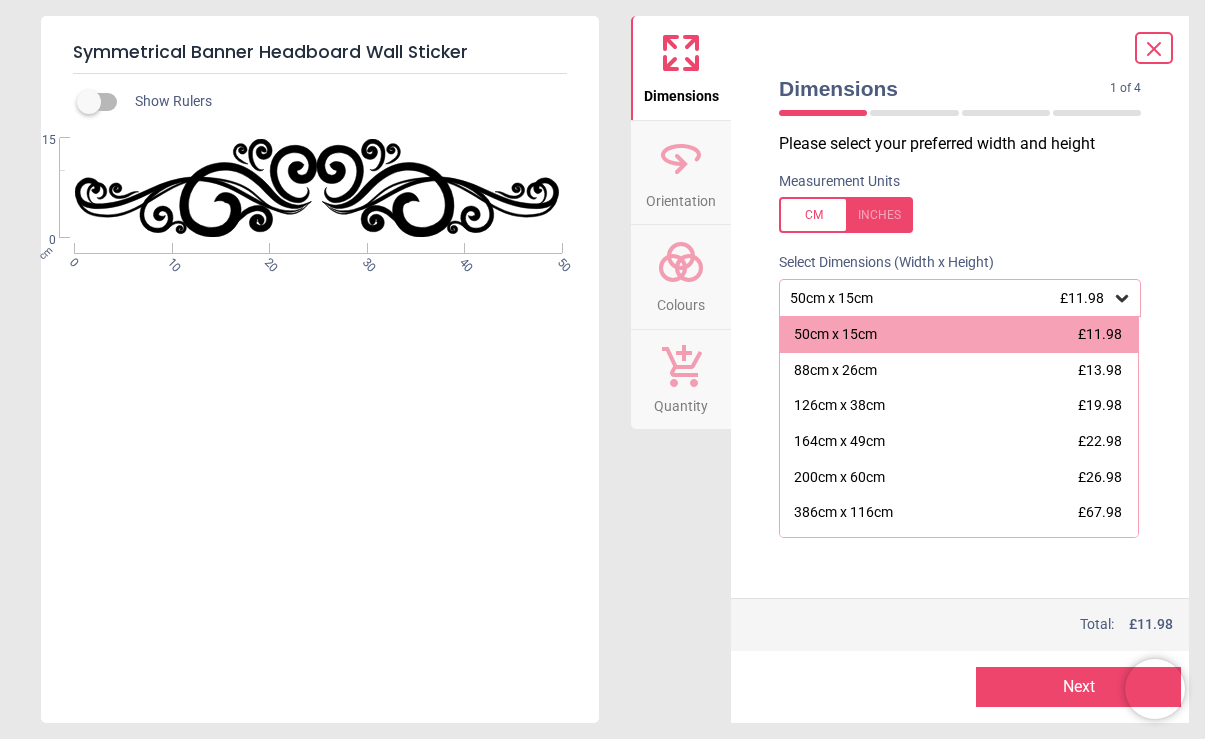 click on "Symmetrical Banner Headboard Wall Sticker     Show Rulers WS-18223
Created with Snap cm 0 10 20 30 40 50 0 15   Dimensions Orientation Colours Quantity Dimensions 1   of   4 1   of  5 Please select your preferred width and height Measurement Units Select Dimensions (Width x Height) 50cm  x  15cm       £11.98 50cm  x  15cm       £11.98 88cm  x  26cm       £13.98 126cm  x  38cm       £19.98 164cm  x  49cm       £22.98 200cm  x  60cm       £26.98 386cm  x  116cm       £67.98 Use your own dimensions Use custom dimensions Price :  Total: £ 11.98   Preview Next Next" at bounding box center (602, 369) 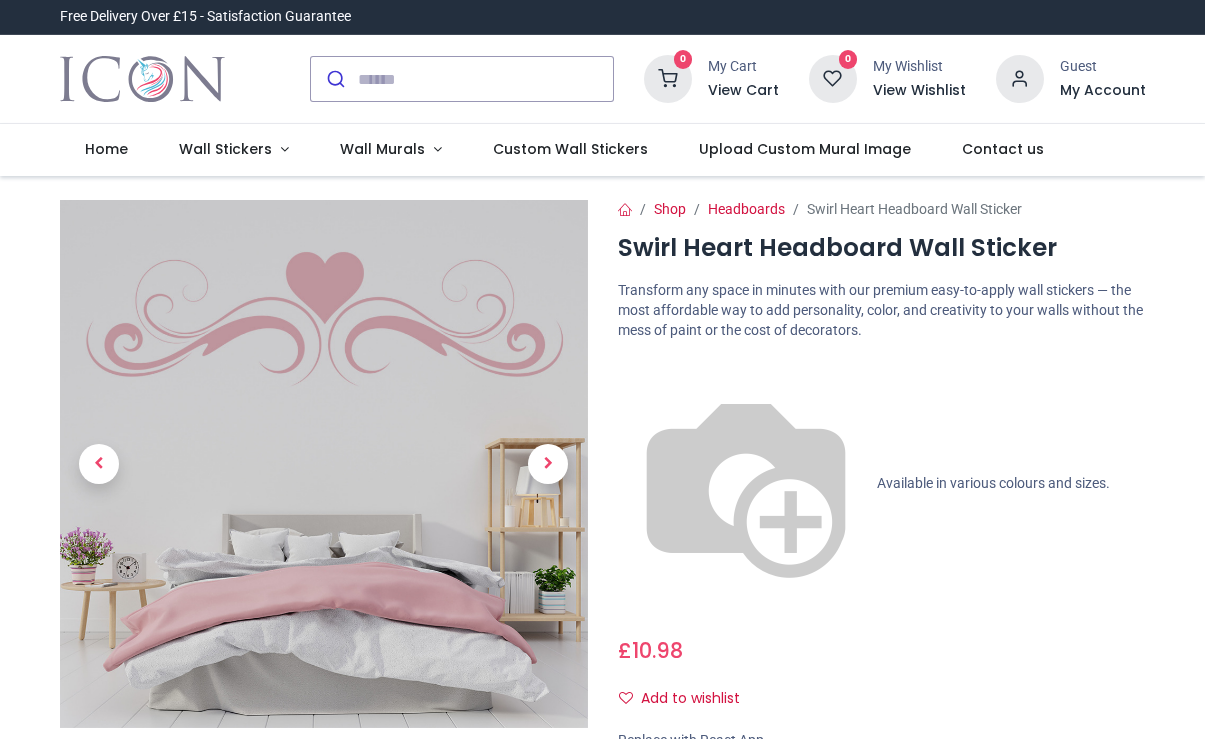 scroll, scrollTop: 0, scrollLeft: 0, axis: both 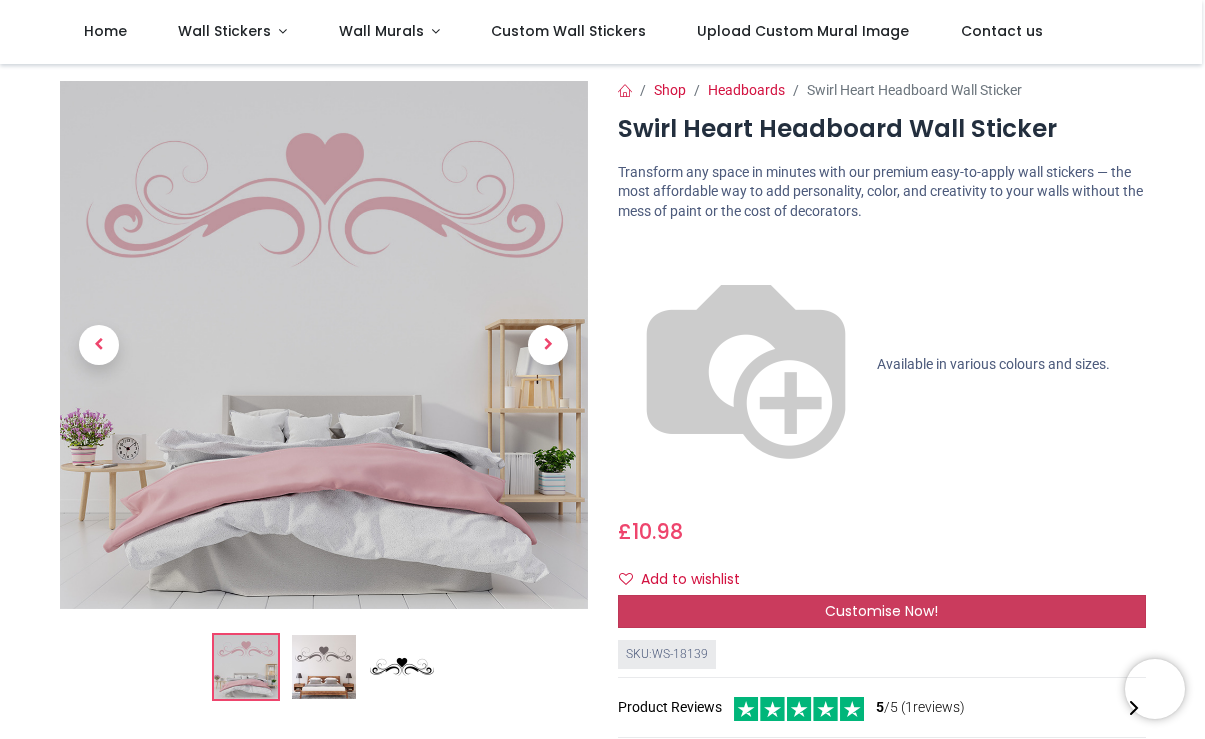 click on "Customise Now!" at bounding box center (882, 612) 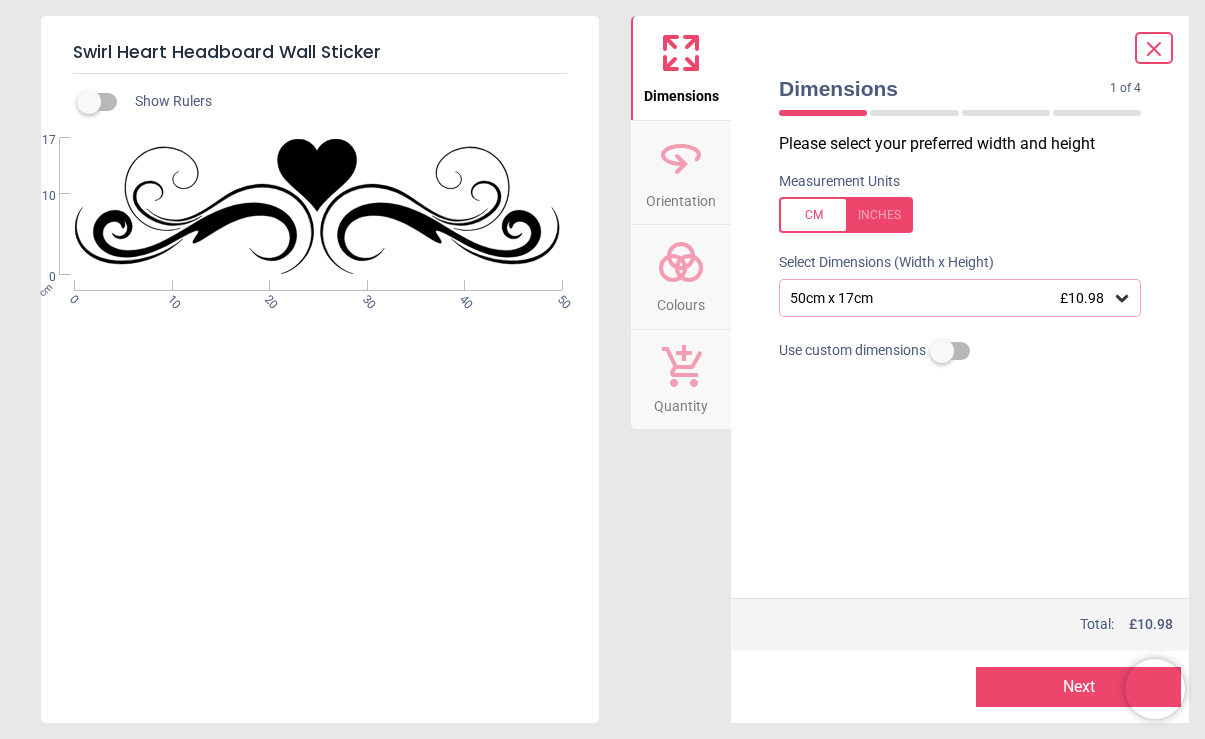 click 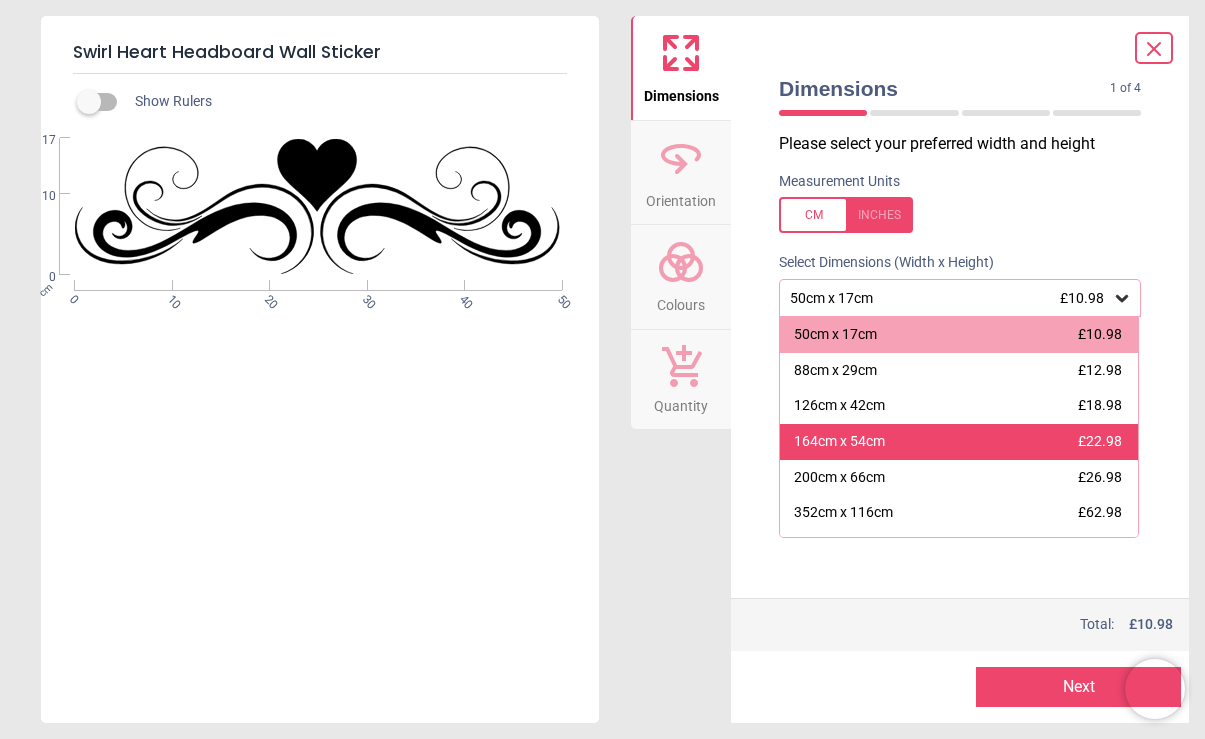 click on "£22.98" at bounding box center (1100, 441) 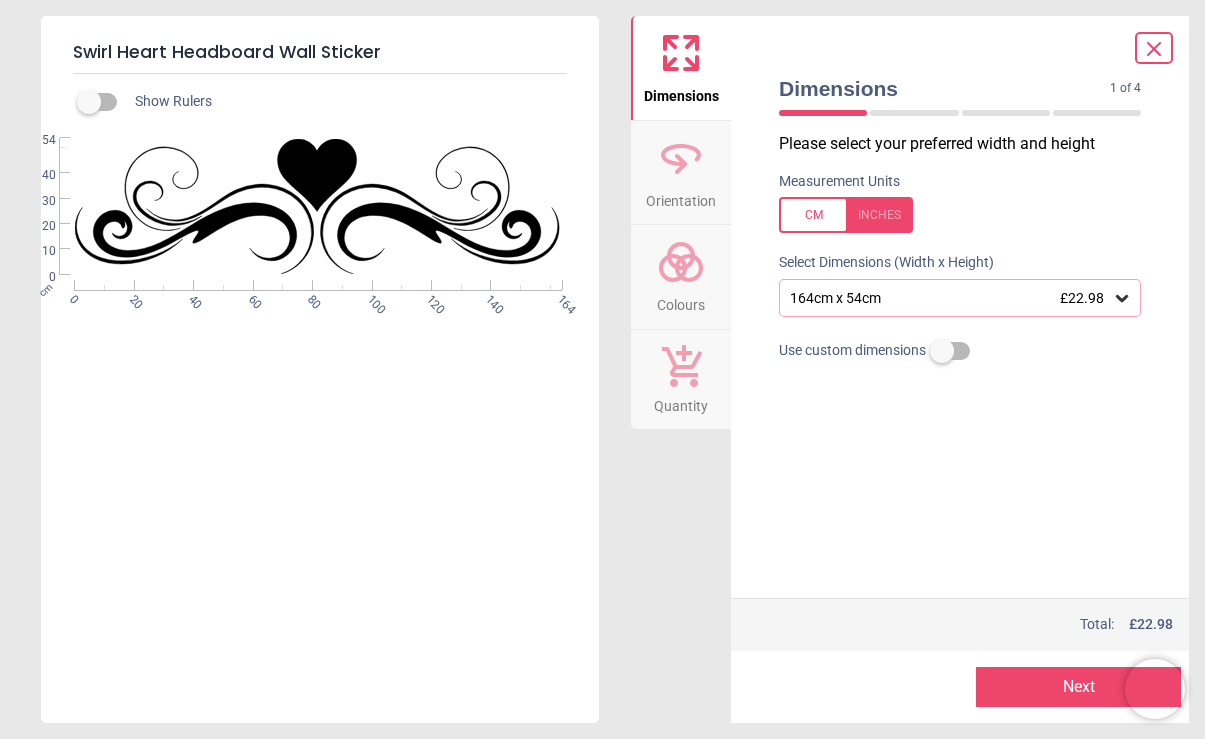 click 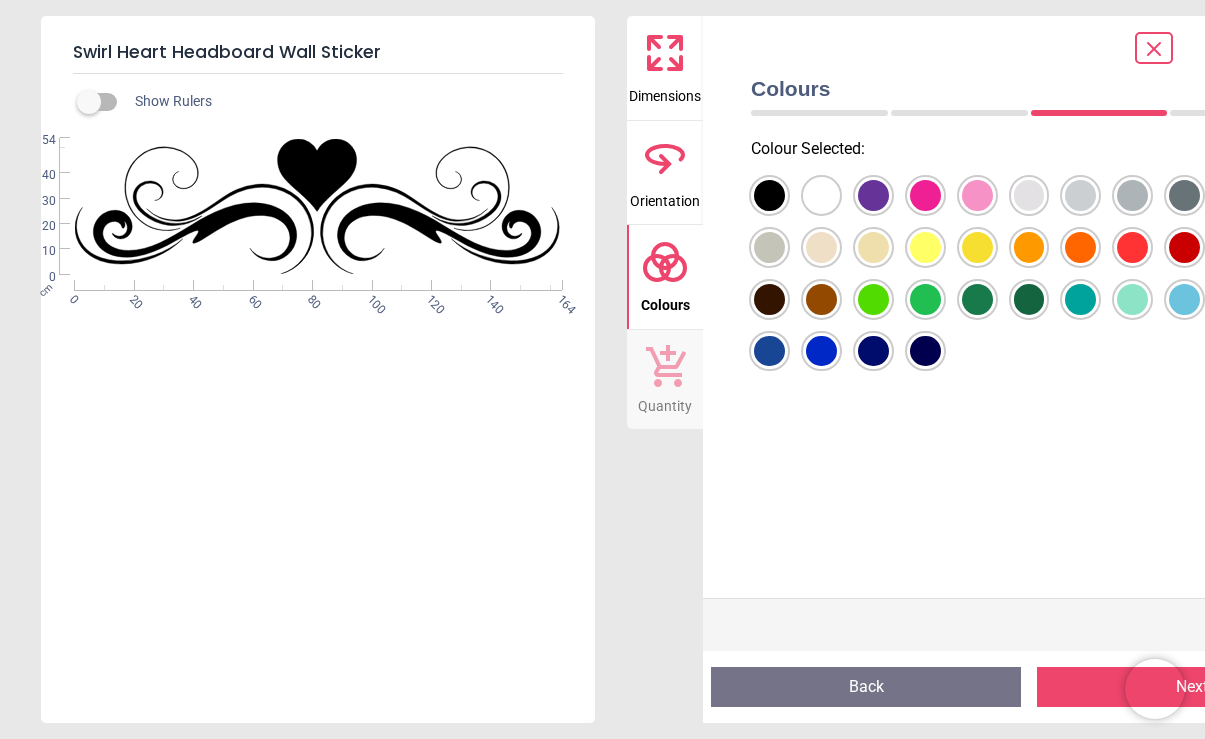 click at bounding box center (769, 195) 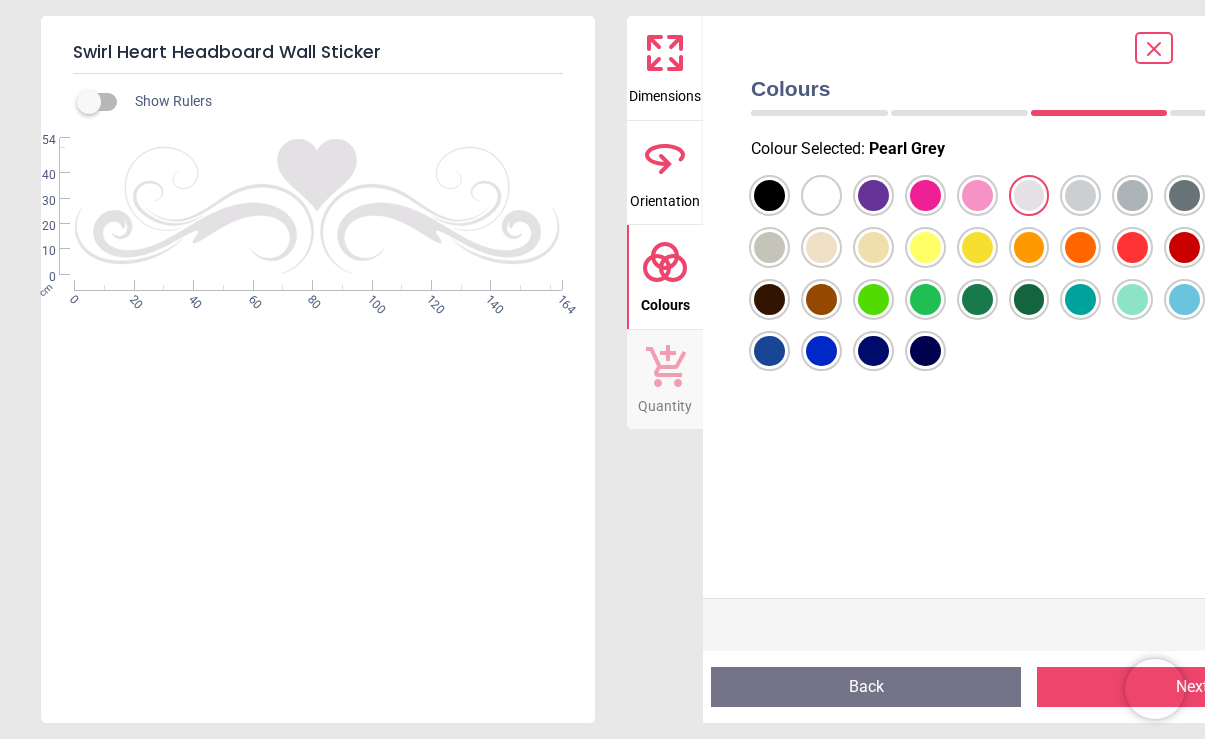 click at bounding box center (769, 195) 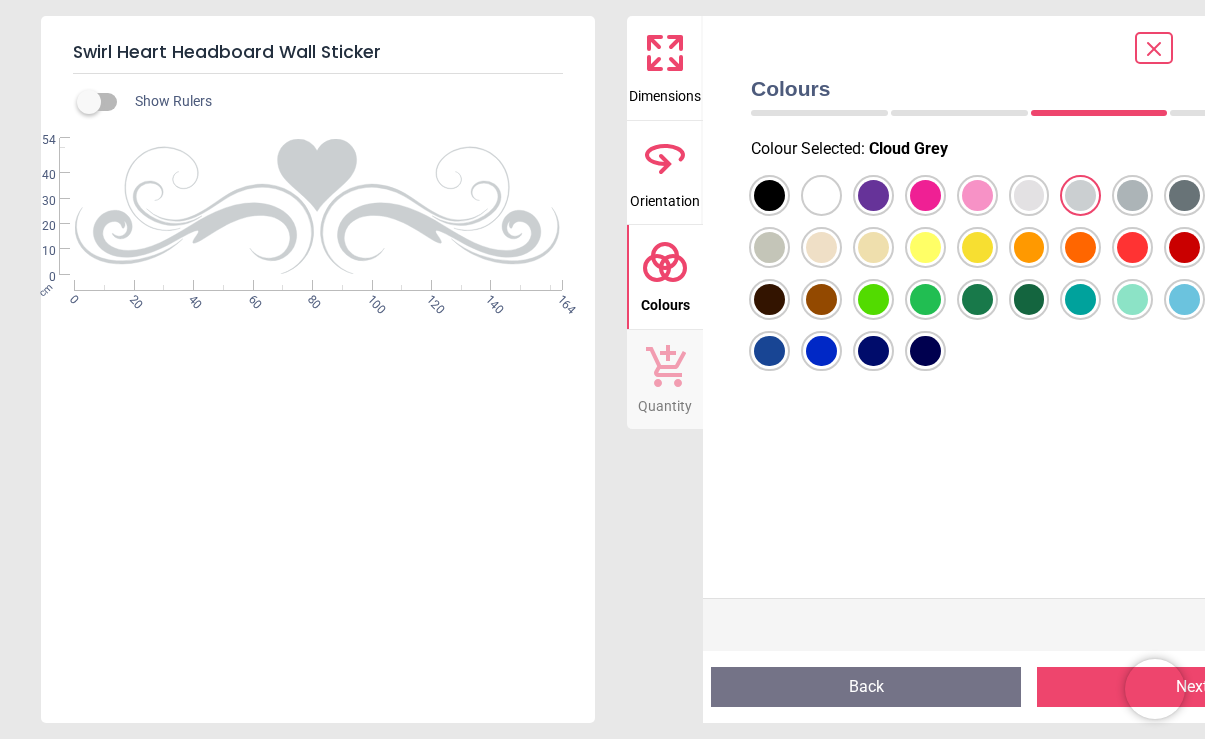 click at bounding box center [769, 195] 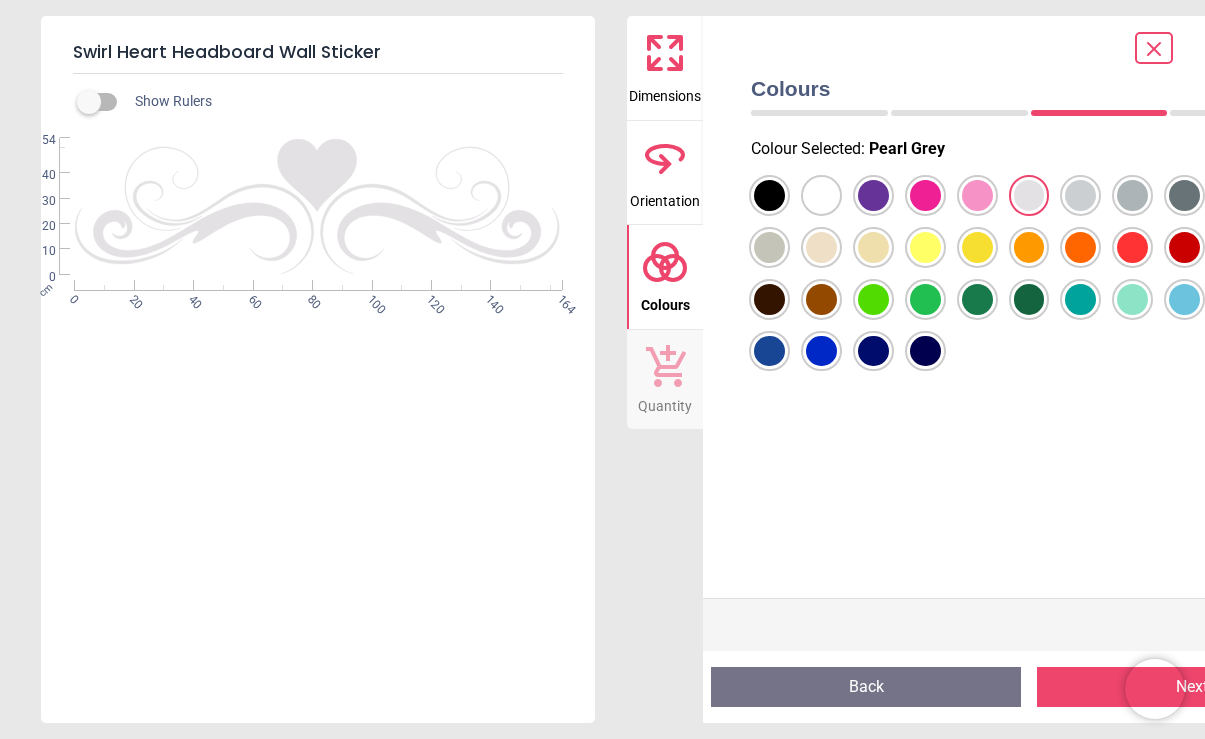 click at bounding box center [769, 195] 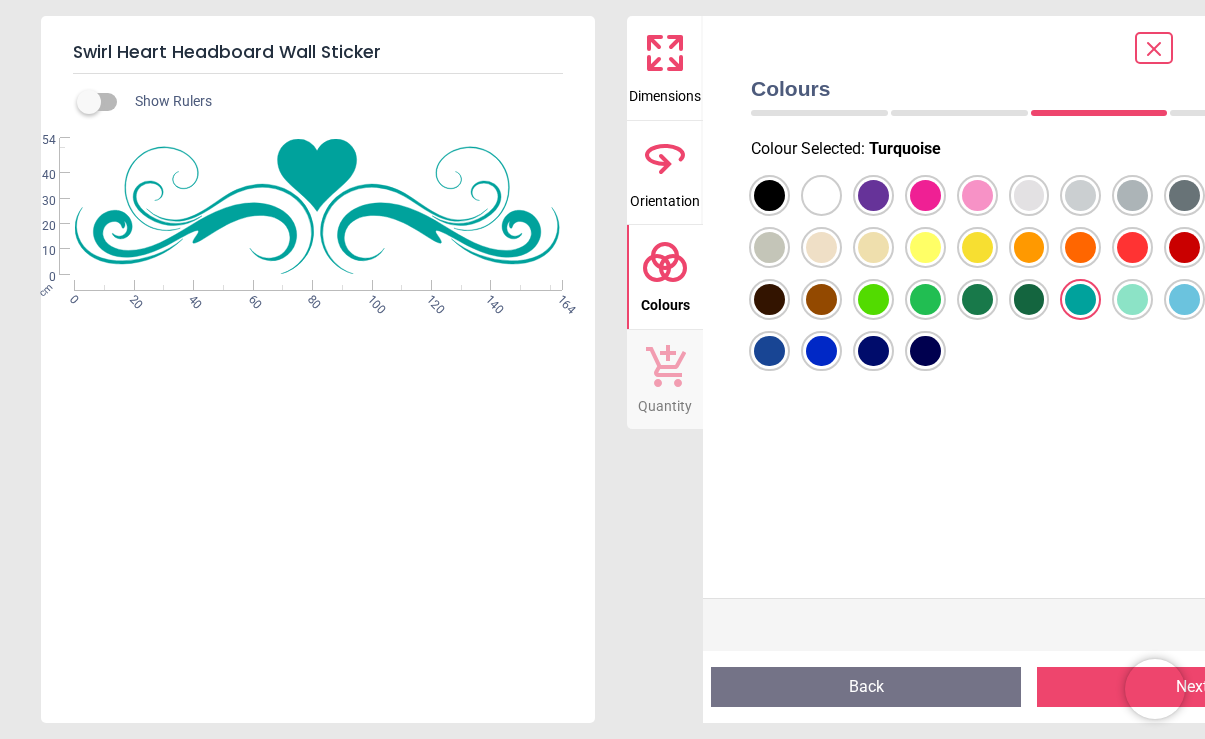 click at bounding box center [769, 195] 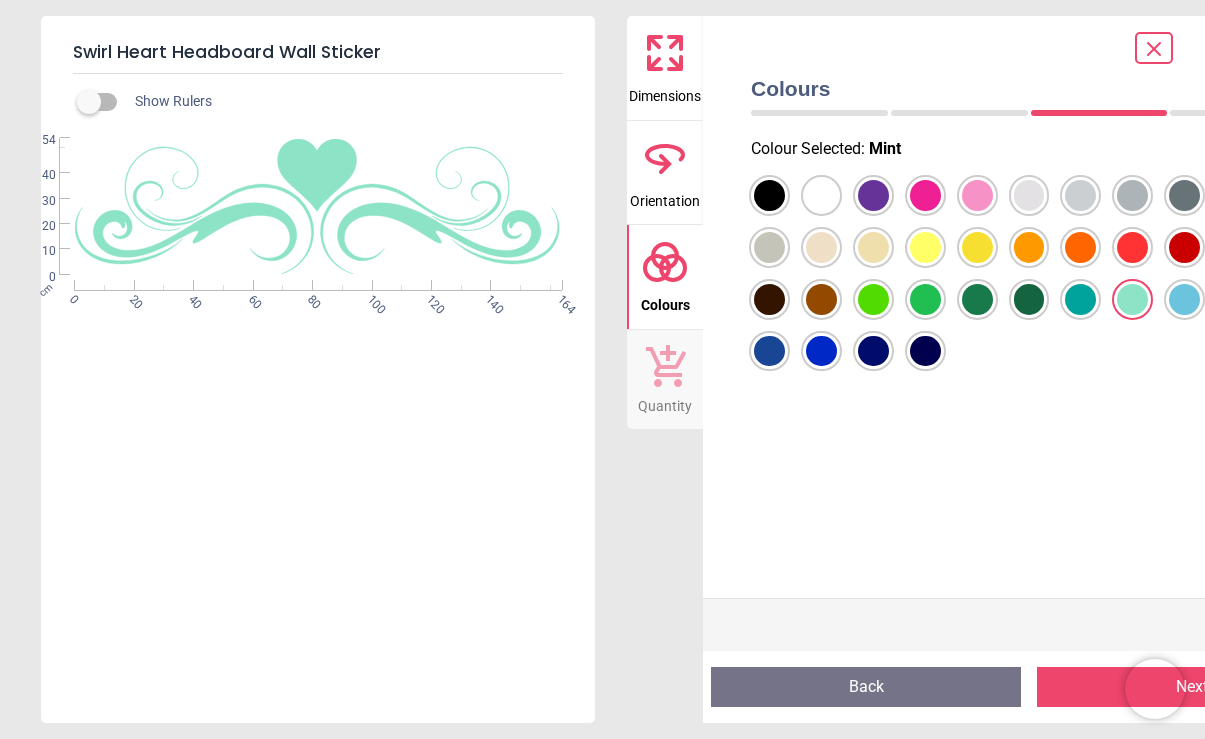 click at bounding box center [1029, 273] 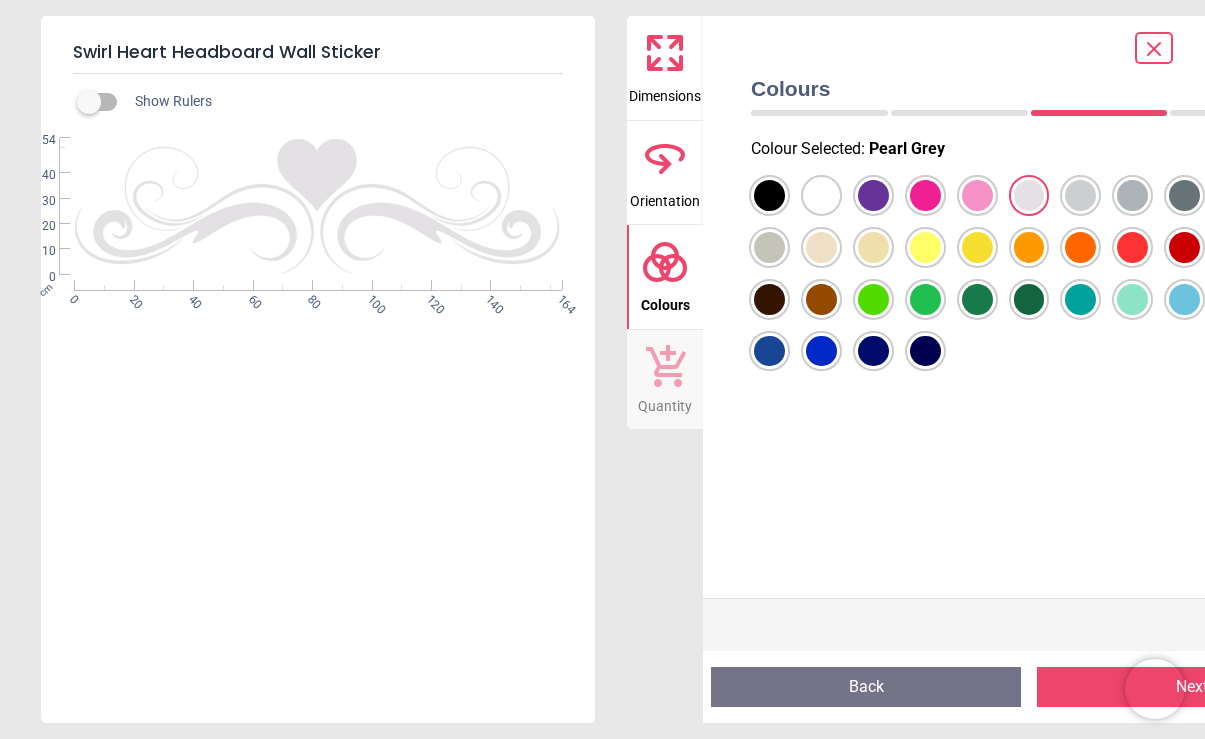 click on "Back" at bounding box center [866, 687] 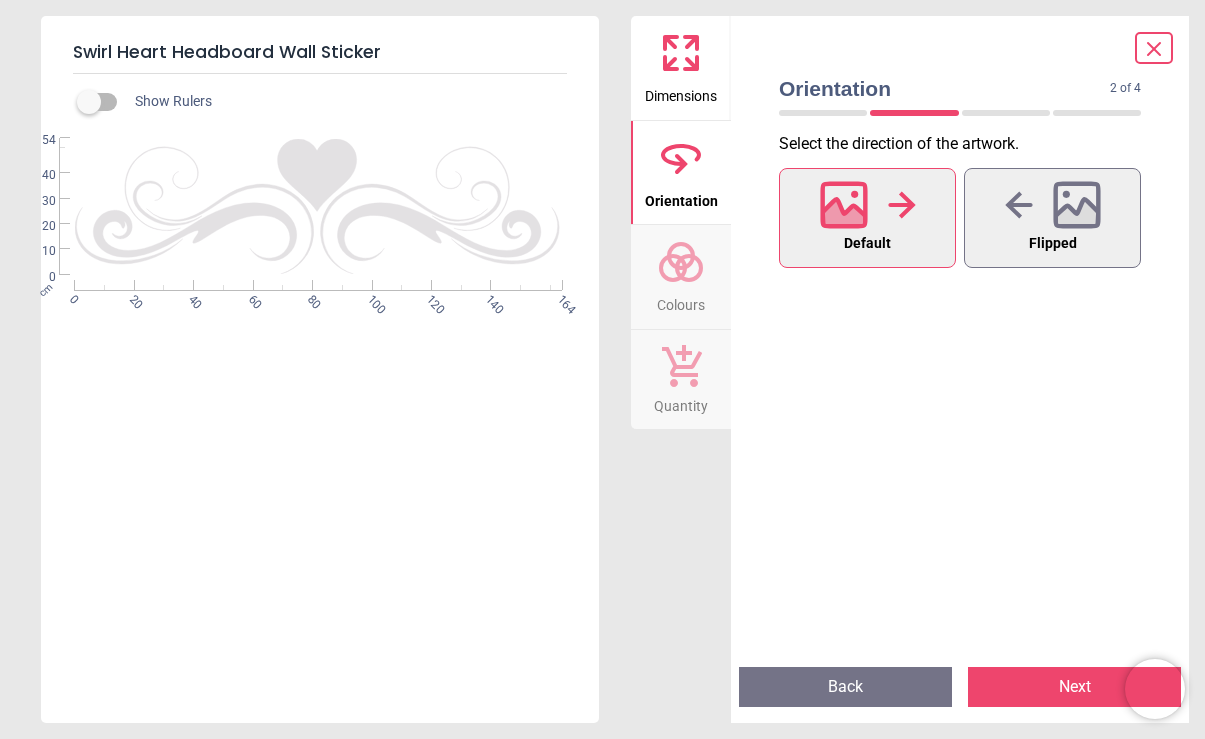 click on "Default" at bounding box center [867, 244] 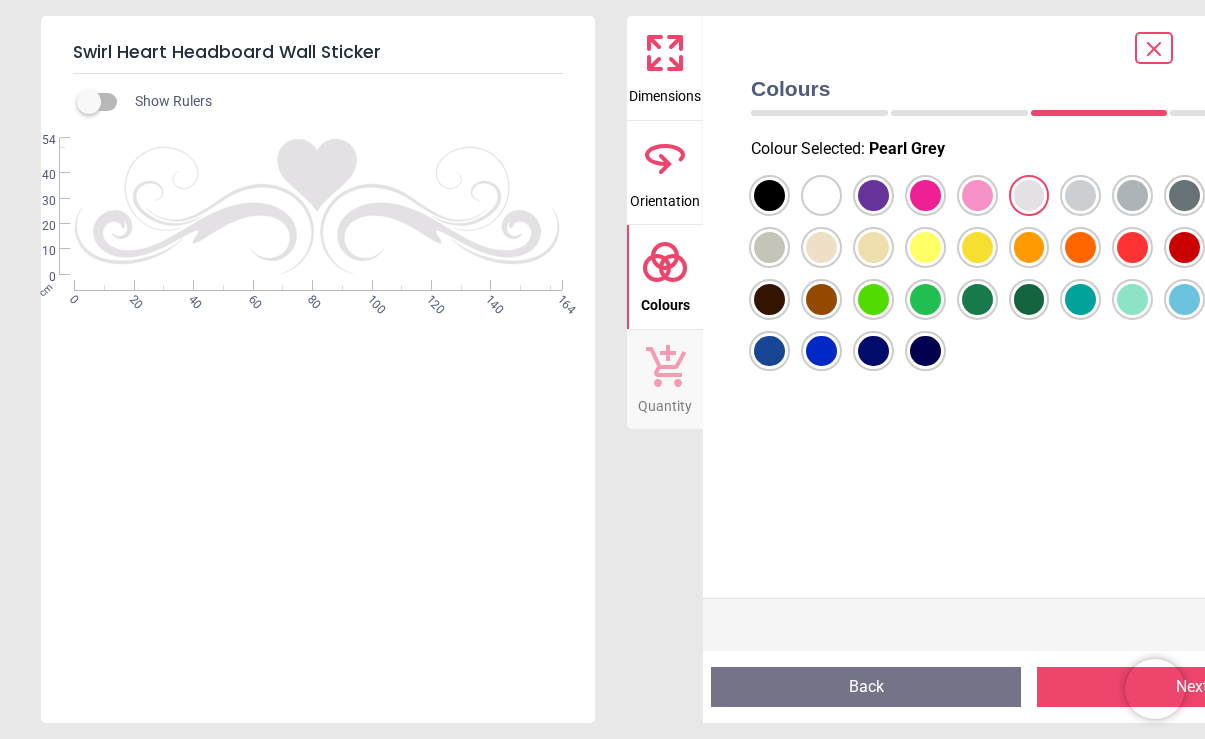 click on "Next" at bounding box center [1192, 687] 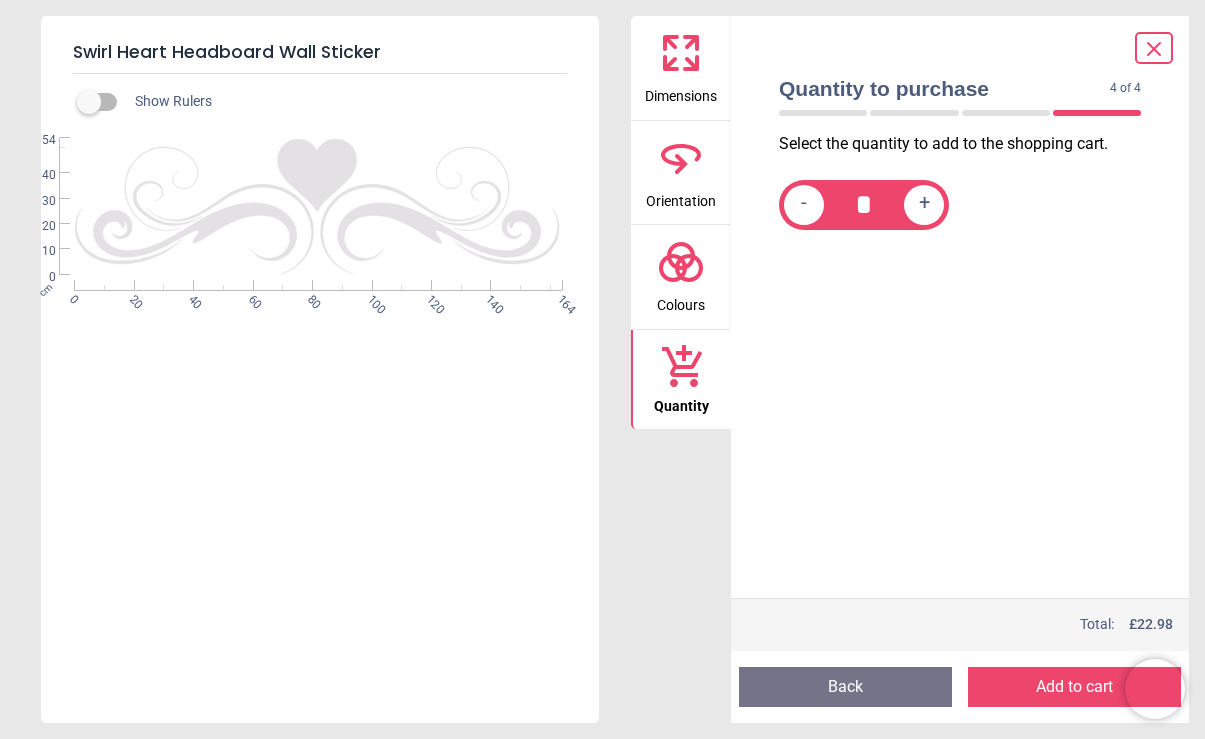 click on "Dimensions" at bounding box center (681, 92) 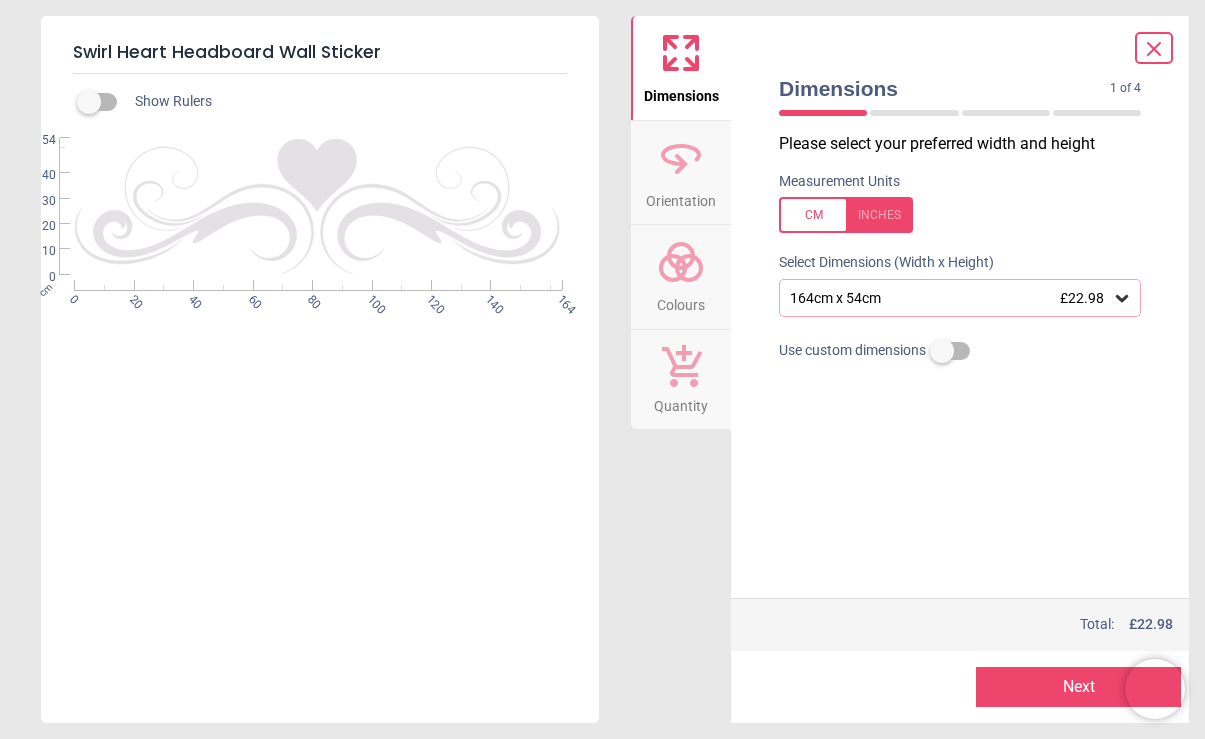 click 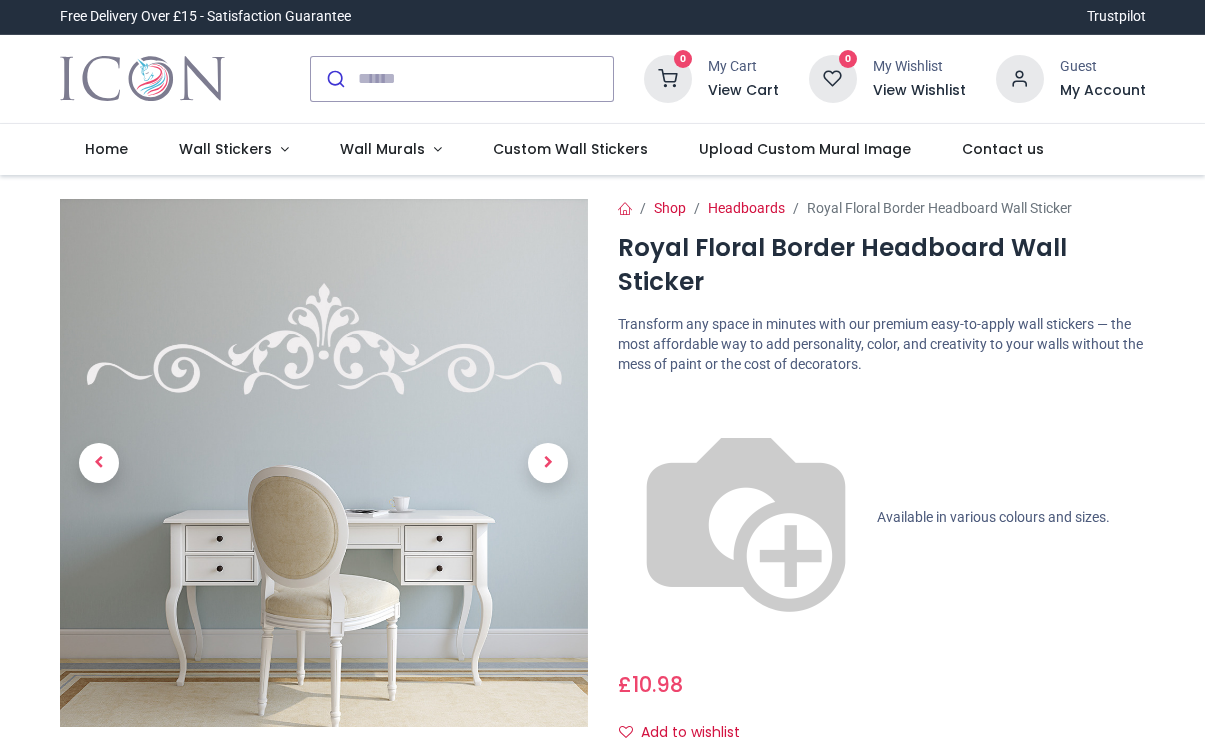 scroll, scrollTop: 0, scrollLeft: 0, axis: both 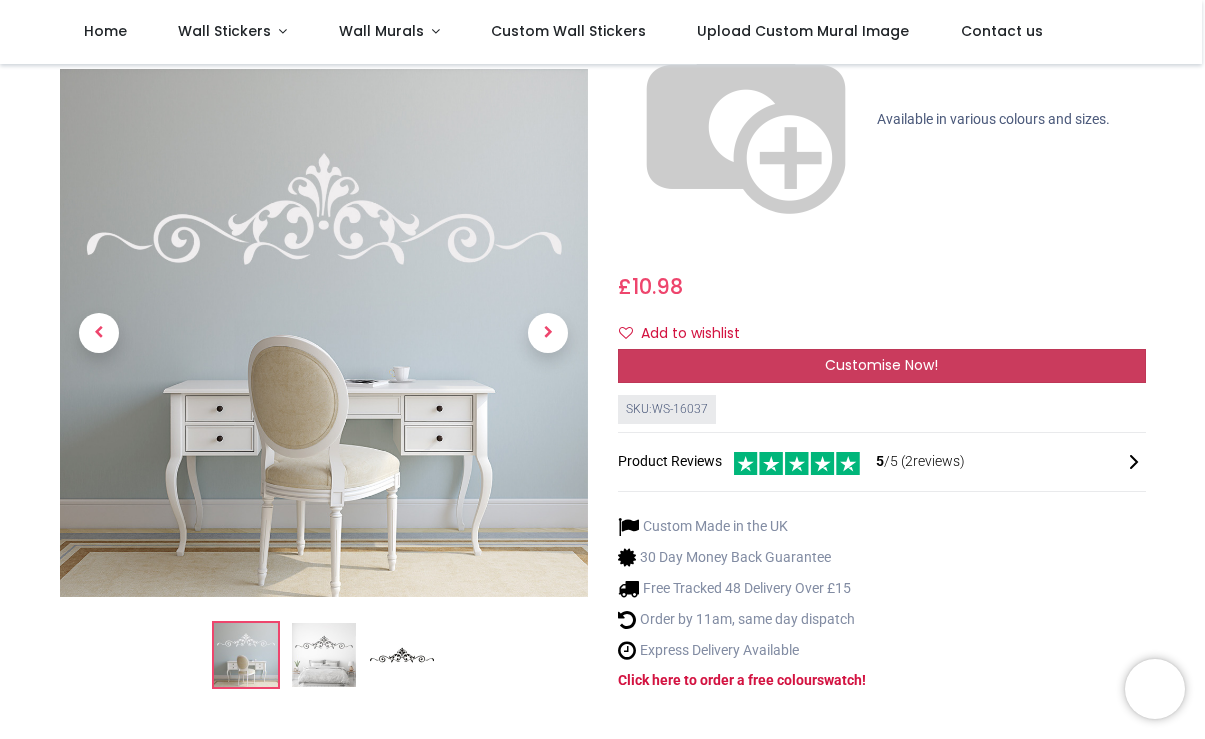 click on "Customise Now!" at bounding box center [882, 366] 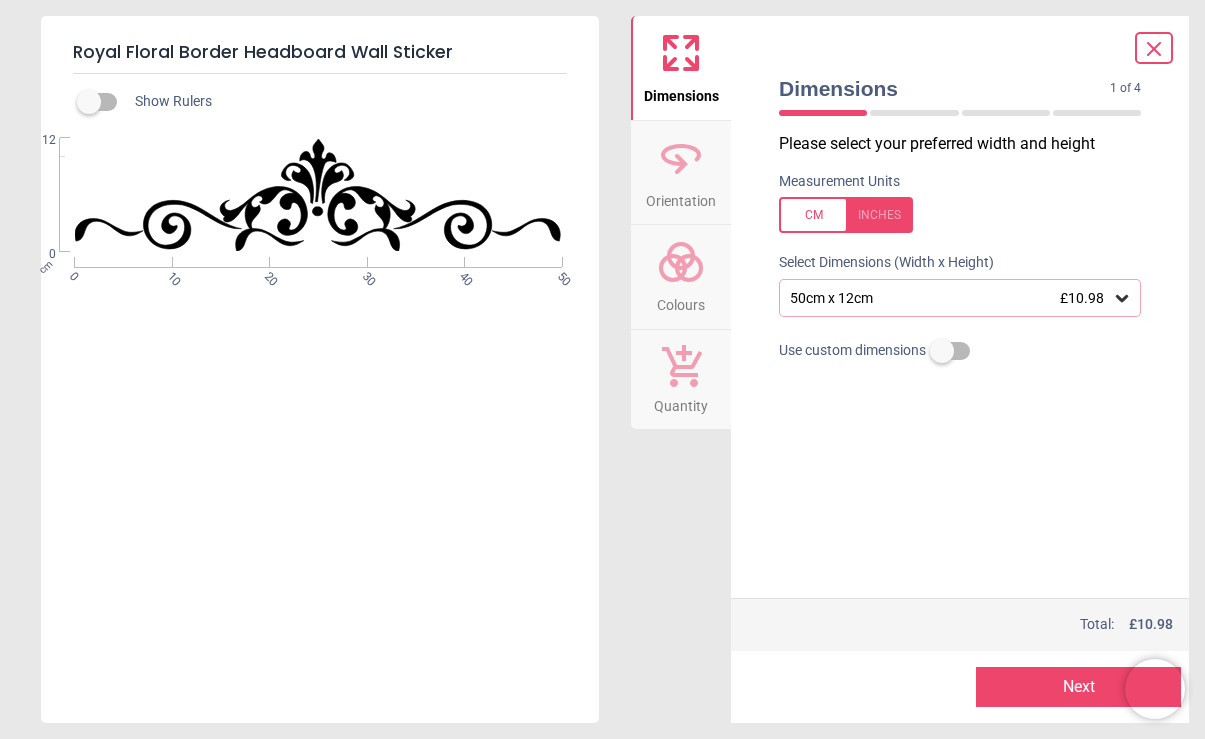 click 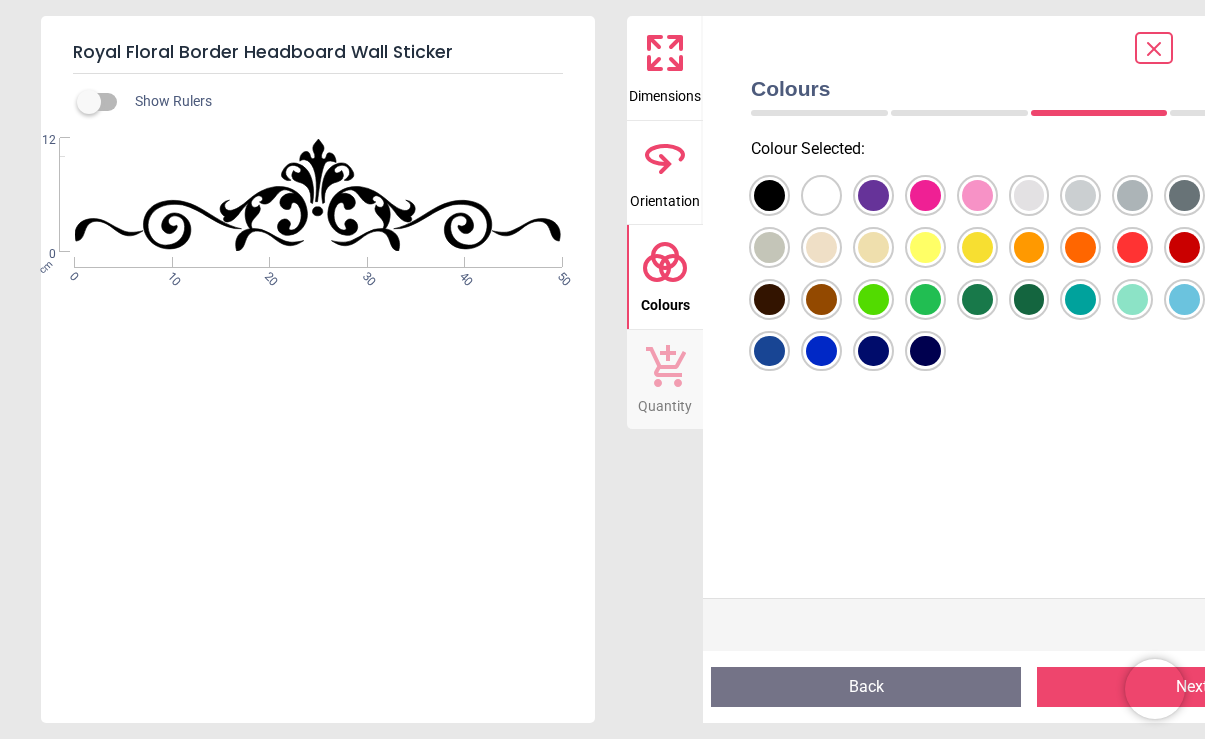 click at bounding box center (769, 195) 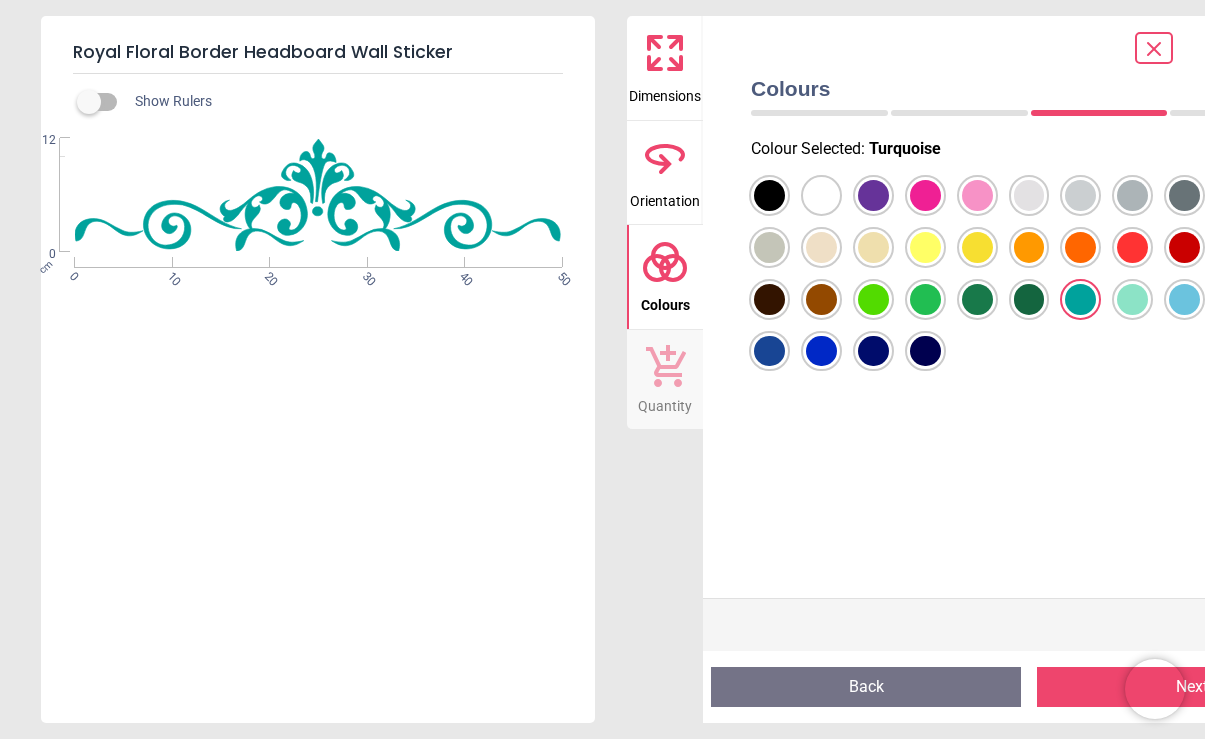 click at bounding box center [769, 195] 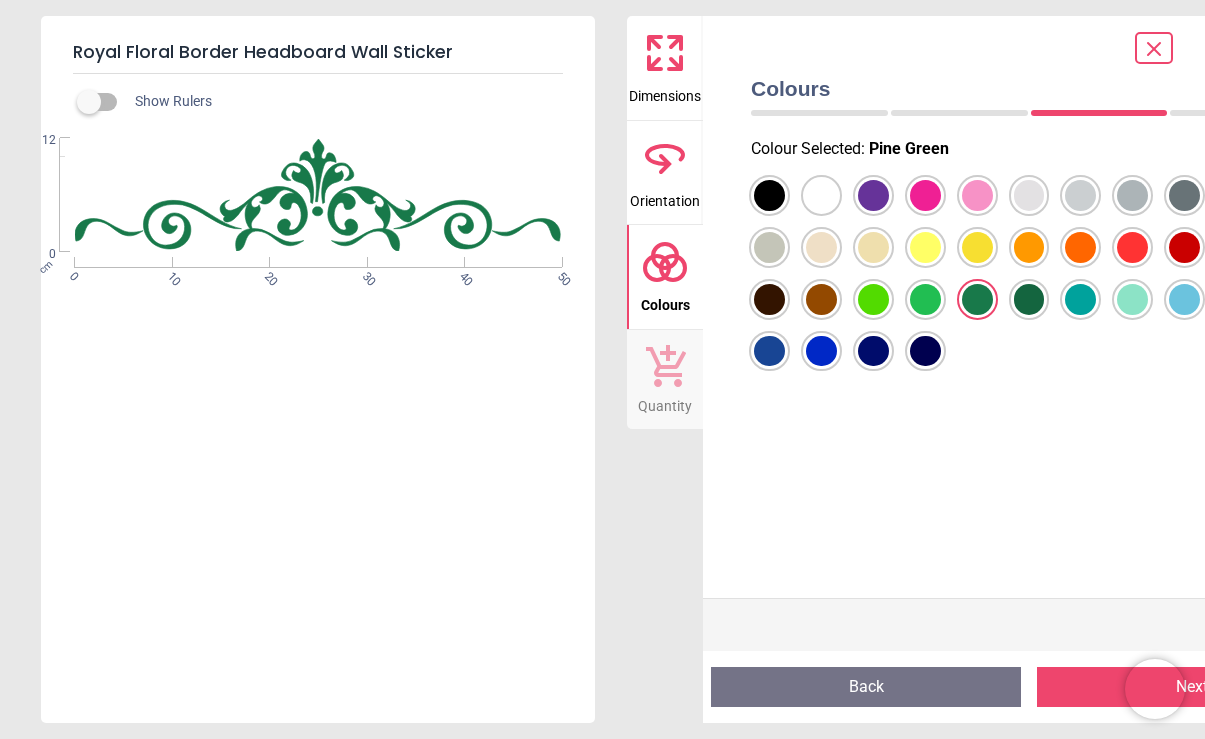click at bounding box center [769, 195] 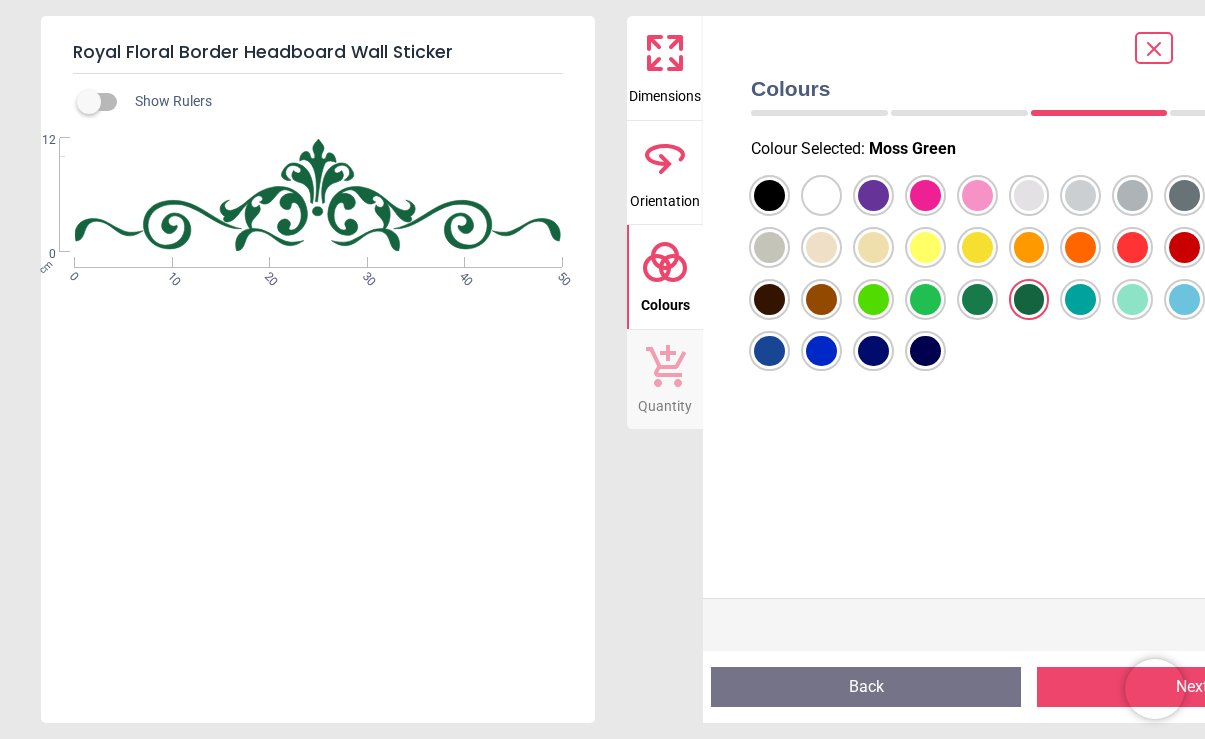 click at bounding box center (769, 195) 